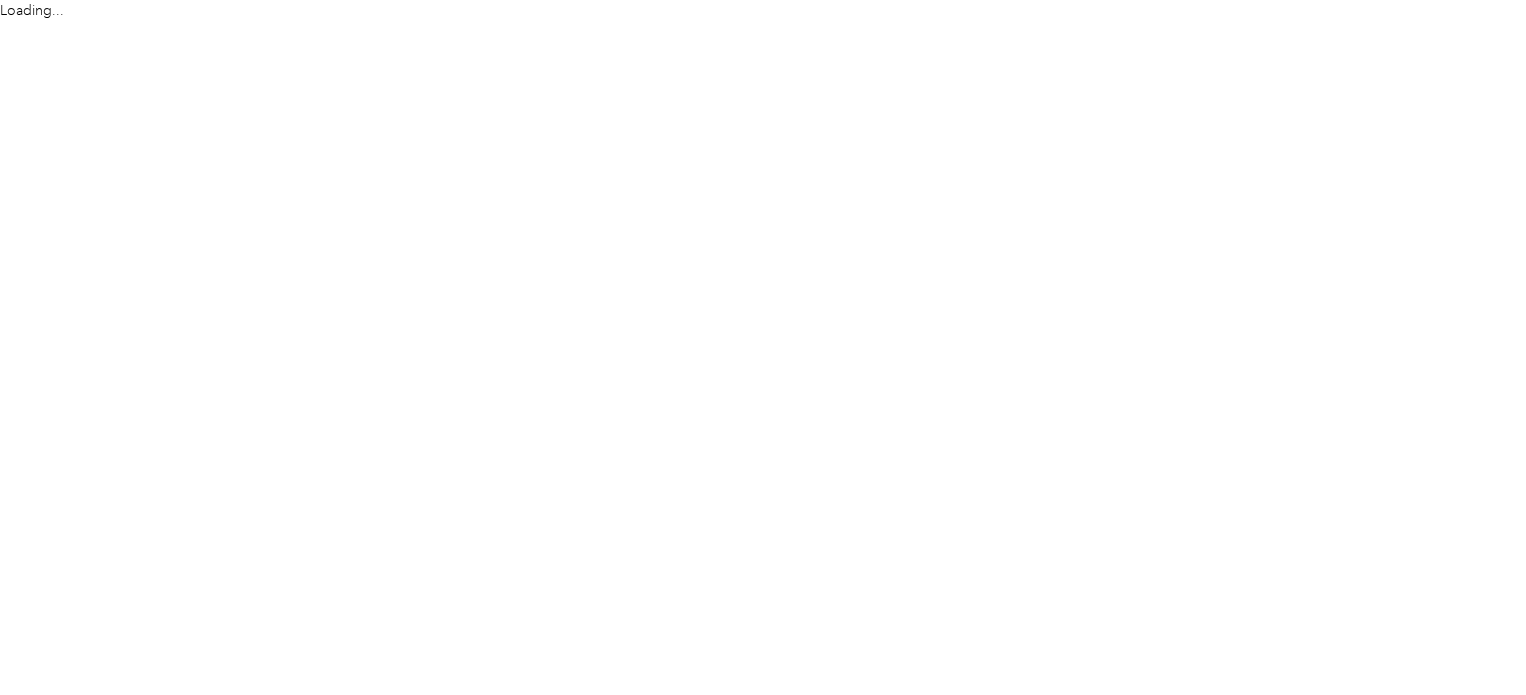 scroll, scrollTop: 0, scrollLeft: 0, axis: both 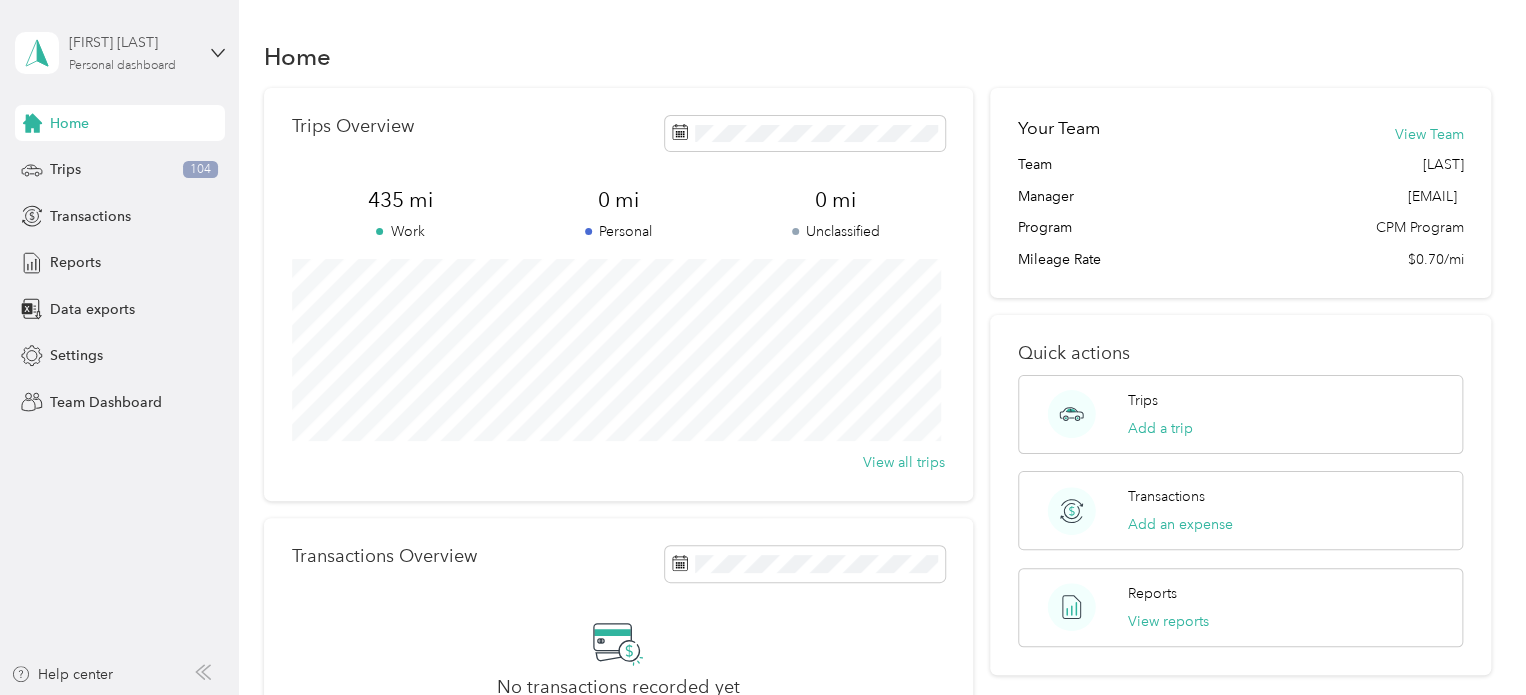 click on "[FIRST] [LAST]" at bounding box center (131, 42) 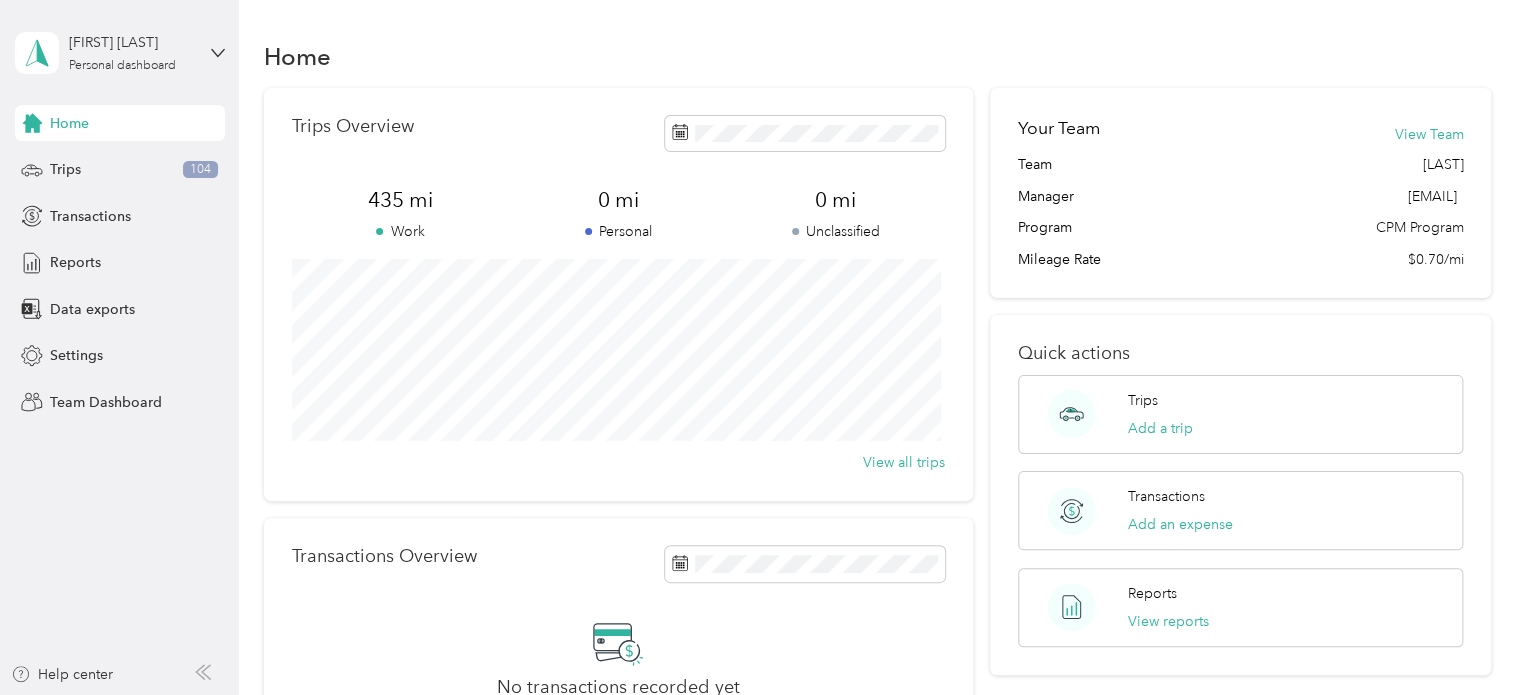 click on "Team dashboard Personal dashboard Log out" at bounding box center [167, 210] 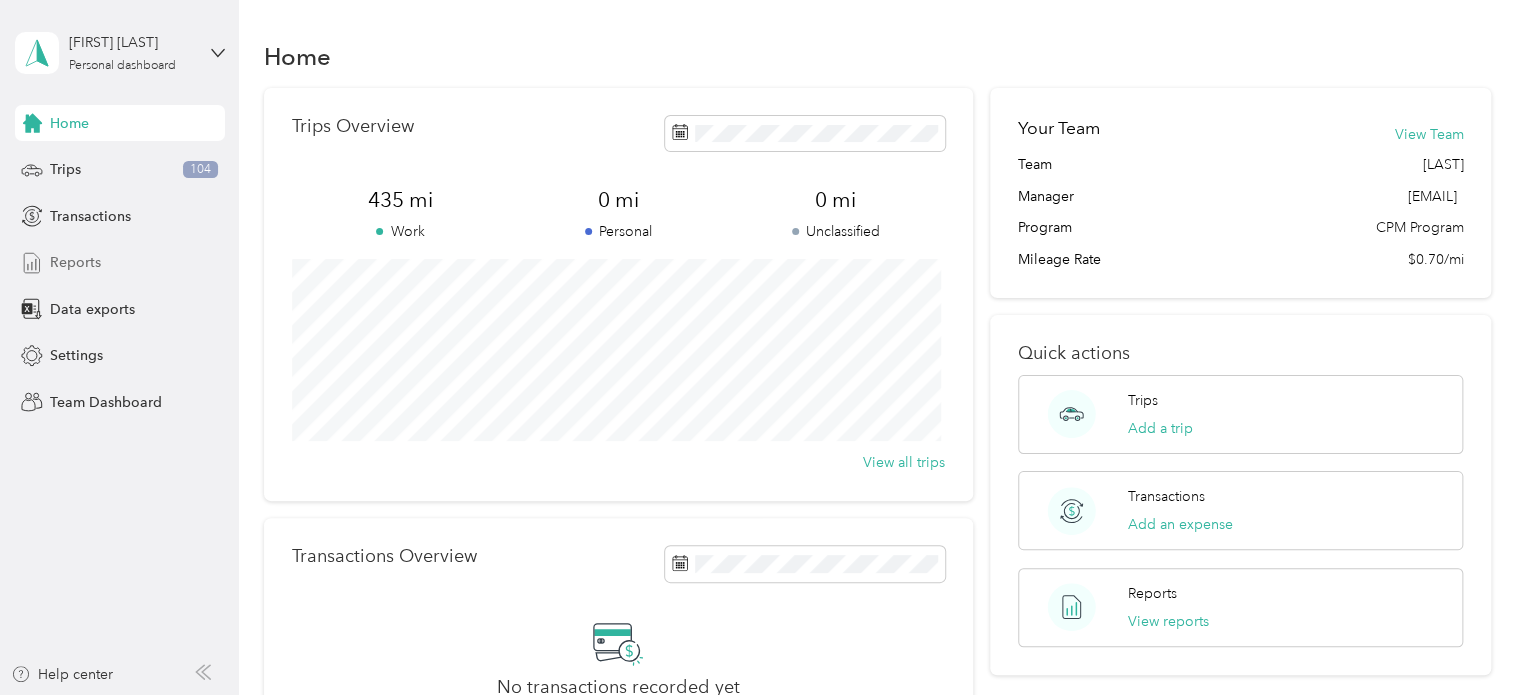 click on "Reports" at bounding box center [75, 262] 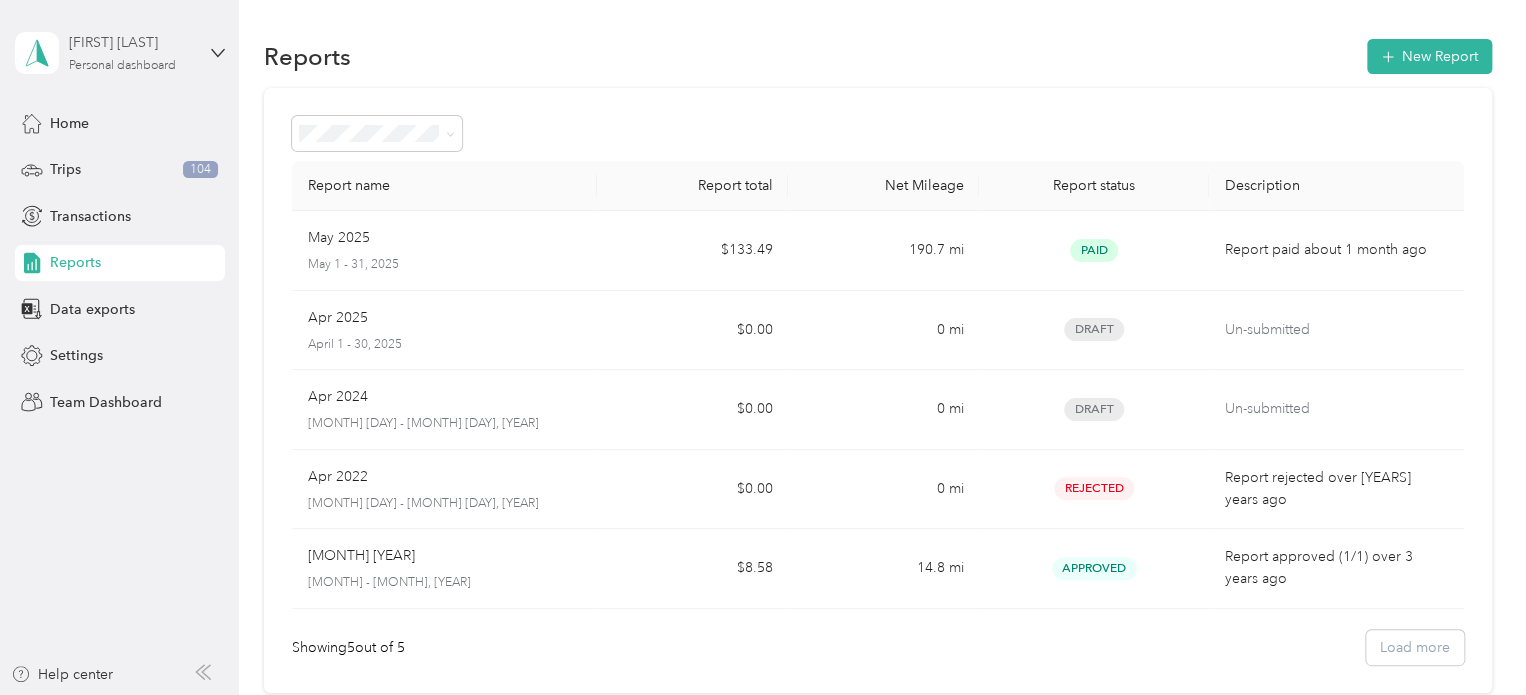 click on "[FIRST] [LAST]" at bounding box center [131, 42] 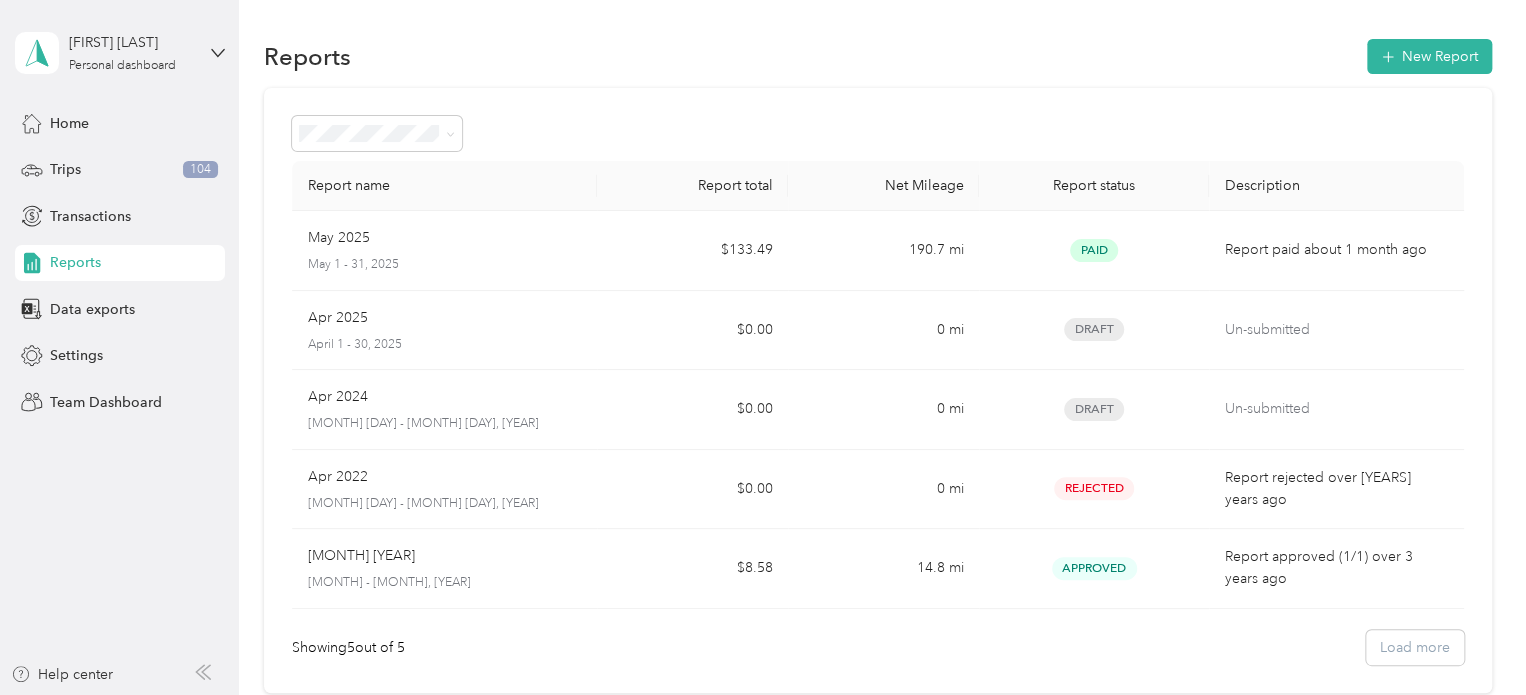 click on "Team dashboard" at bounding box center (167, 161) 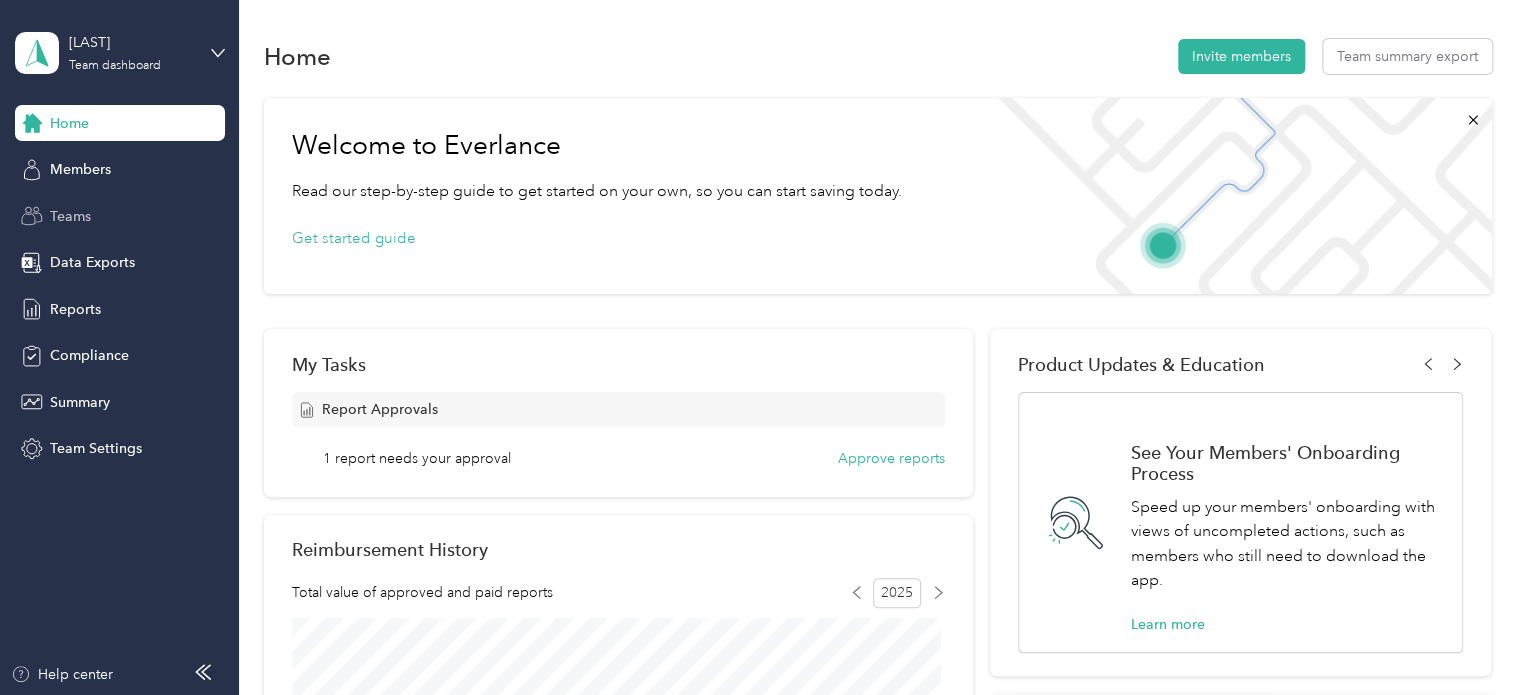 click on "Teams" at bounding box center (120, 216) 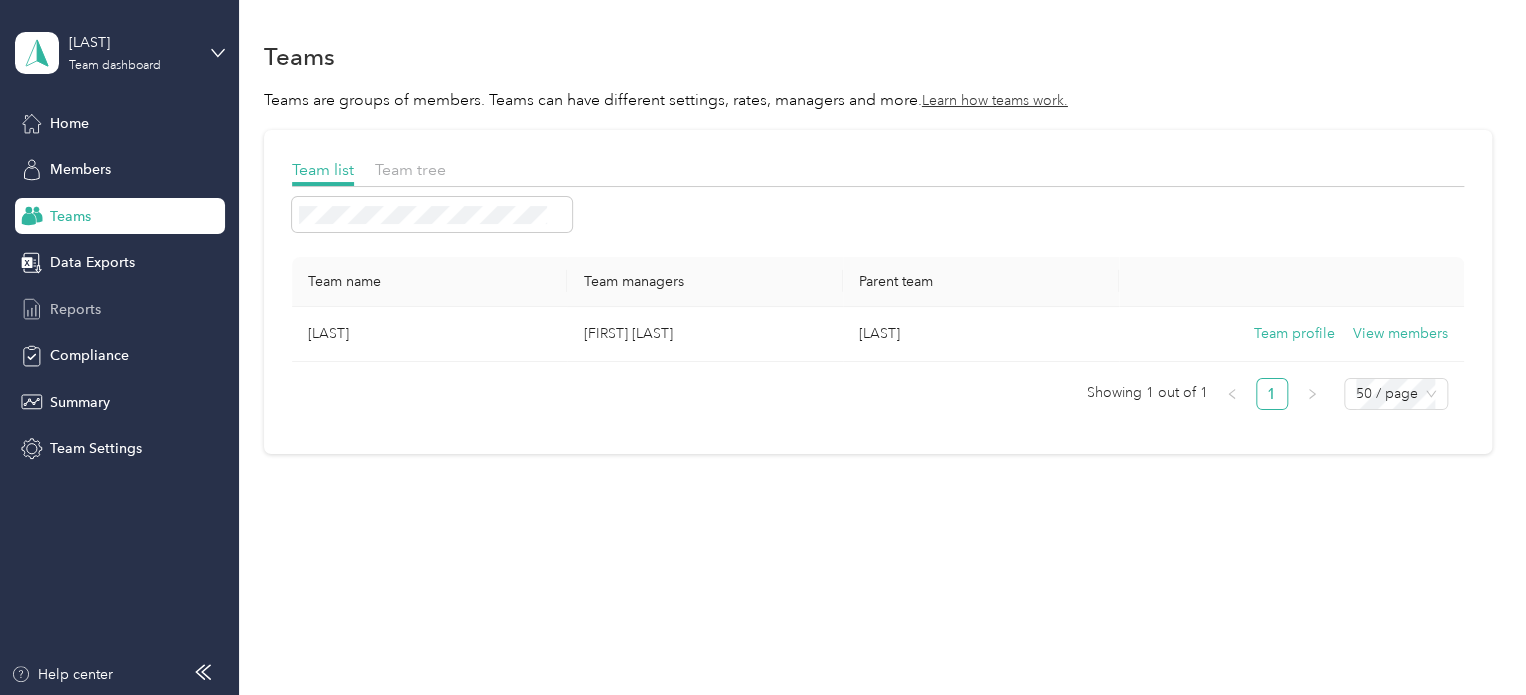 click on "Reports" at bounding box center [75, 309] 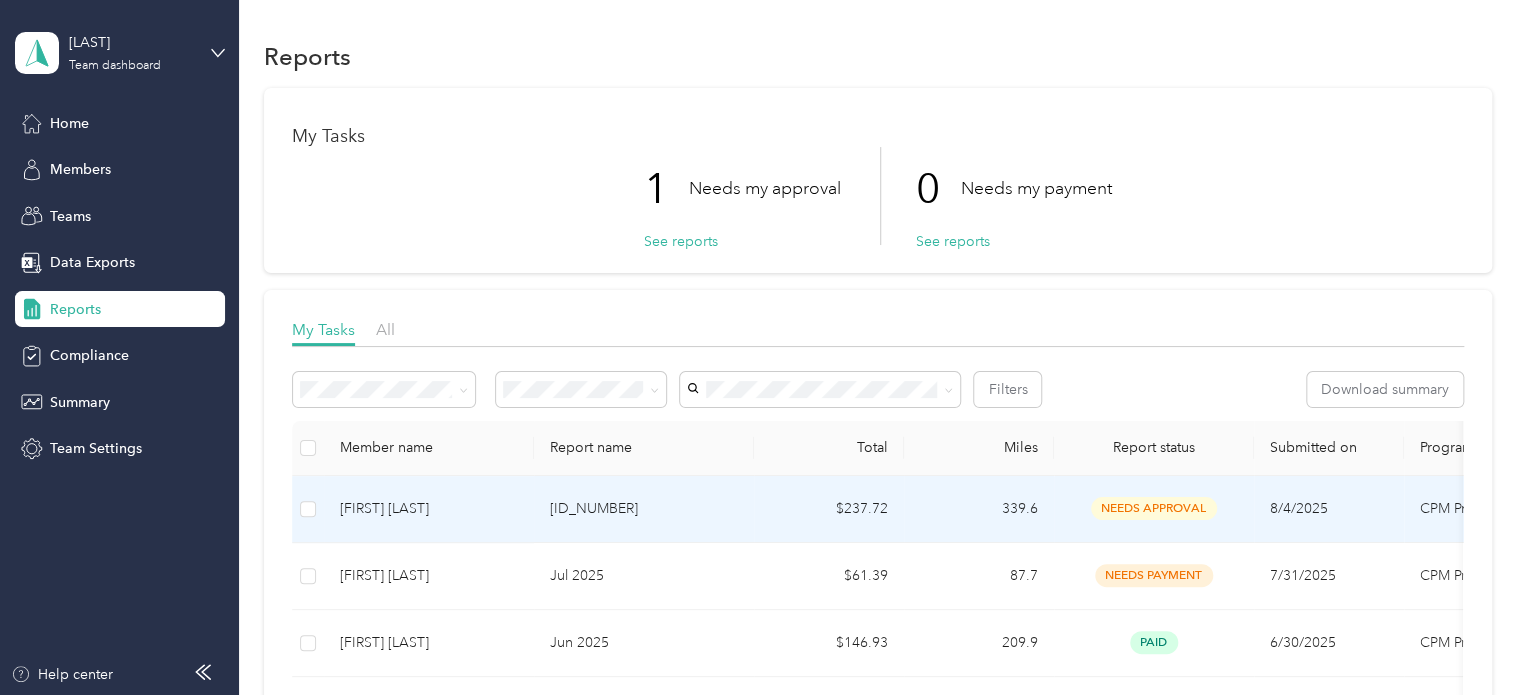 click at bounding box center (308, 509) 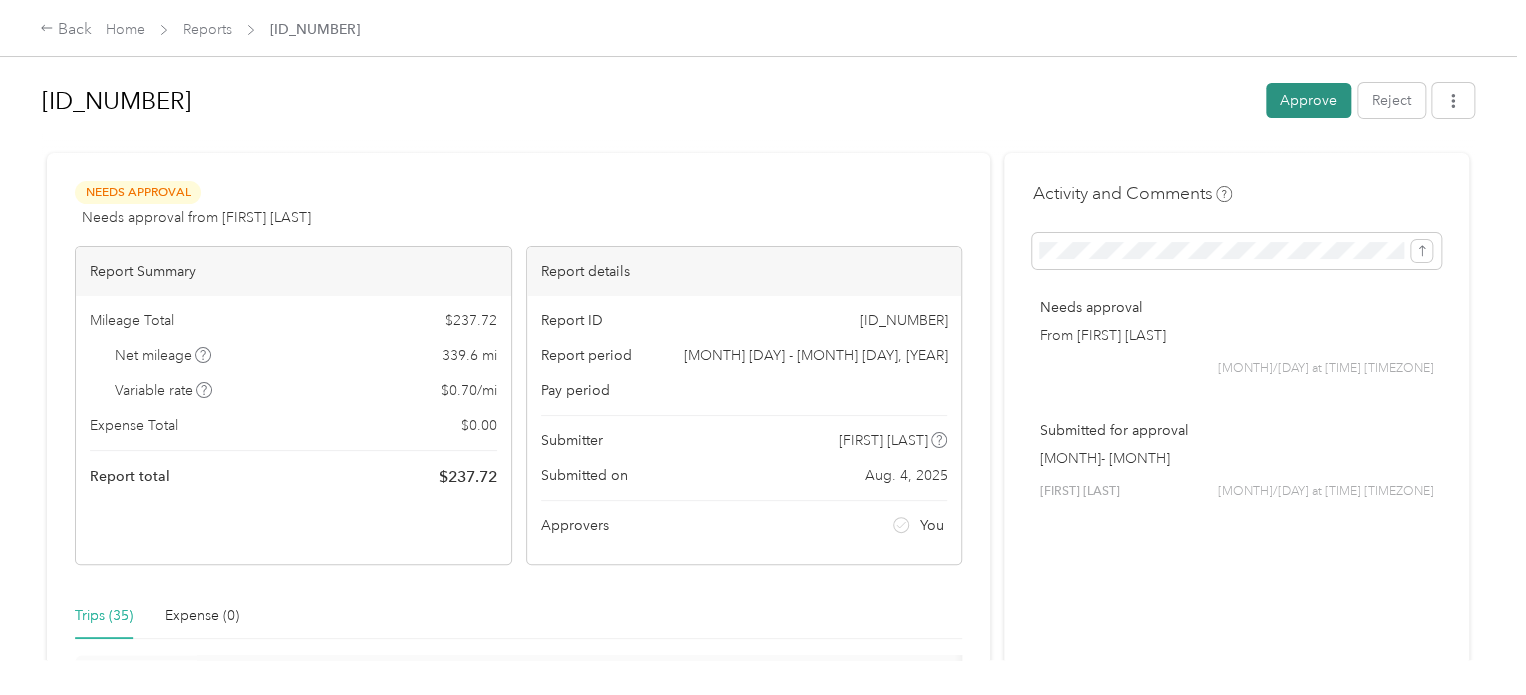 click on "Approve" at bounding box center [1308, 100] 